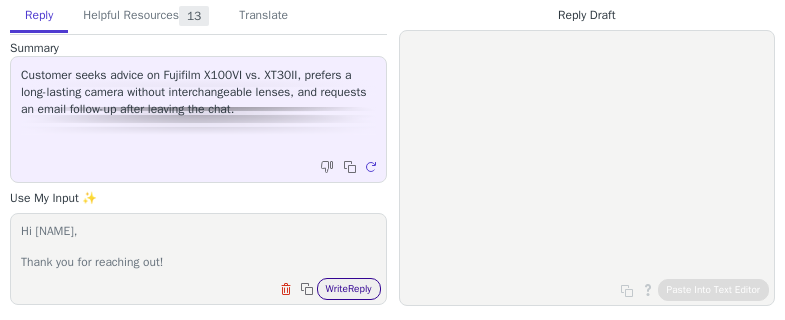 scroll, scrollTop: 0, scrollLeft: 0, axis: both 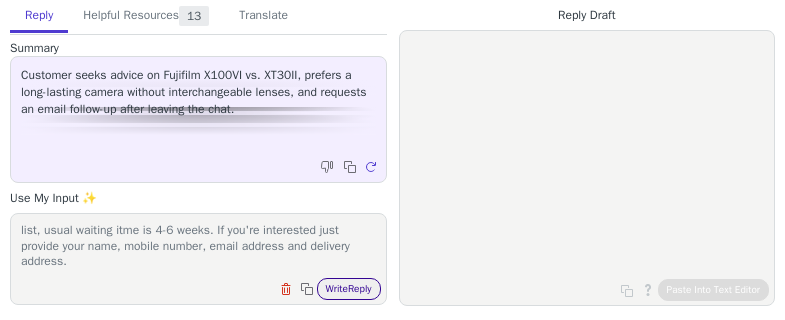 click on "Write  Reply" at bounding box center [349, 289] 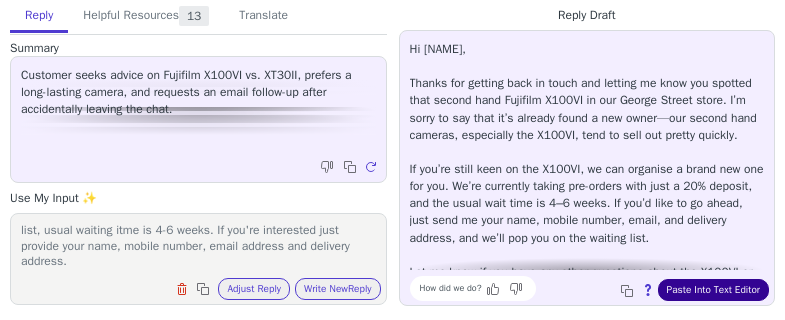 click on "Paste Into Text Editor" at bounding box center (713, 290) 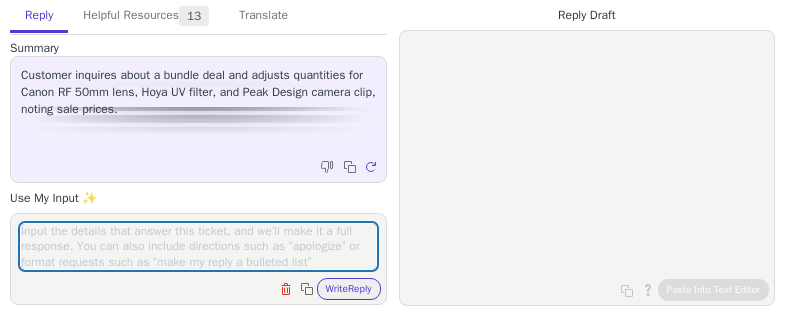 click at bounding box center [198, 246] 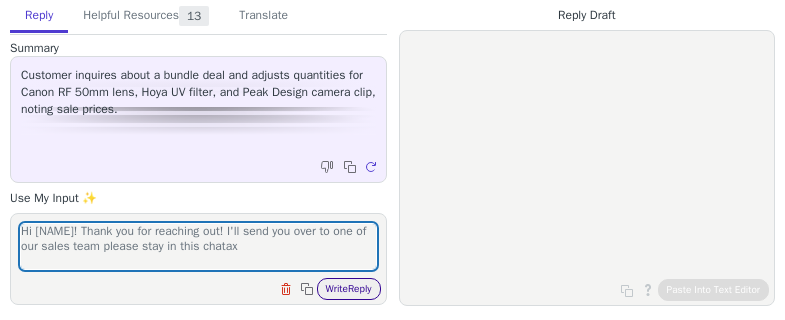 type on "Hi Nasser! Thank you for reaching out! I'll send you over to one of our sales team please stay in this chatax" 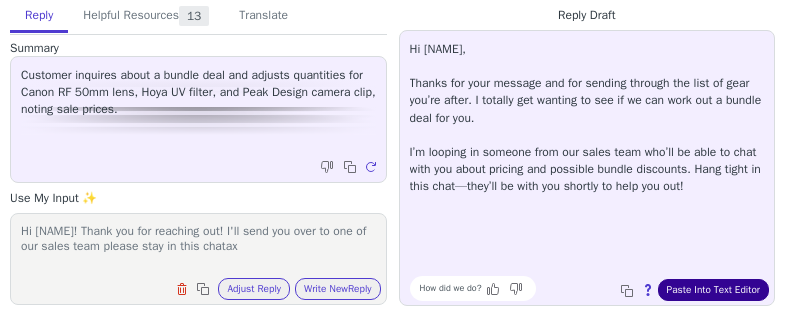 click on "Paste Into Text Editor" at bounding box center [713, 290] 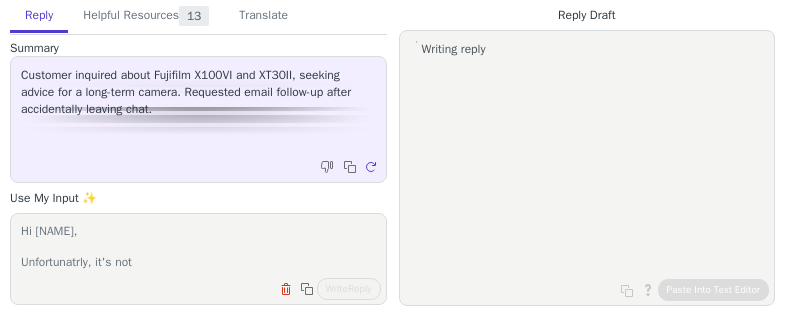 scroll, scrollTop: 0, scrollLeft: 0, axis: both 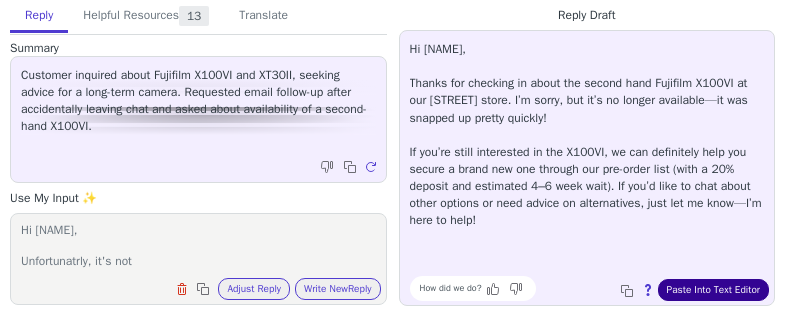click on "Paste Into Text Editor" at bounding box center (713, 290) 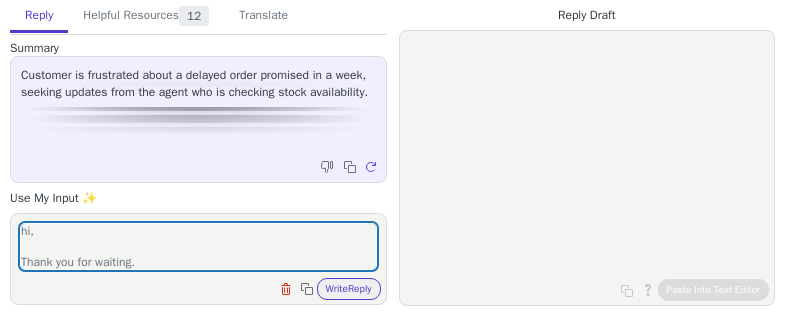 scroll, scrollTop: 0, scrollLeft: 0, axis: both 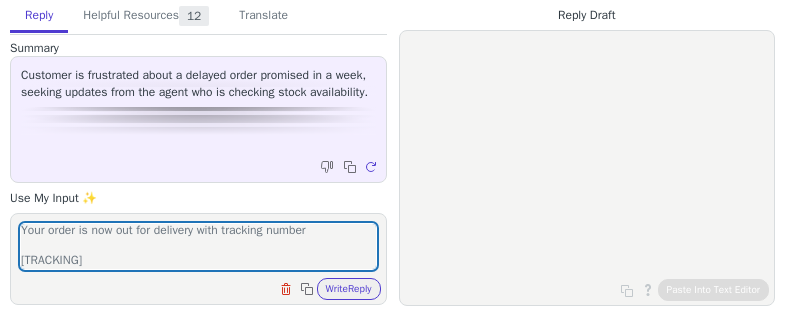 type on "hi,
Thank you for waiting.
Your order is now out for delivery with tracking number
36JHX5022003" 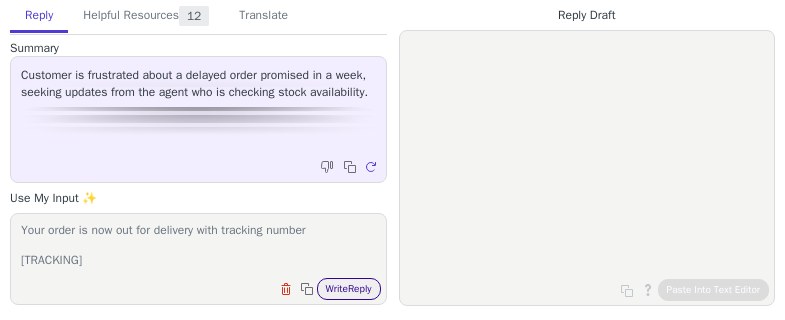 click on "Write  Reply" at bounding box center (349, 289) 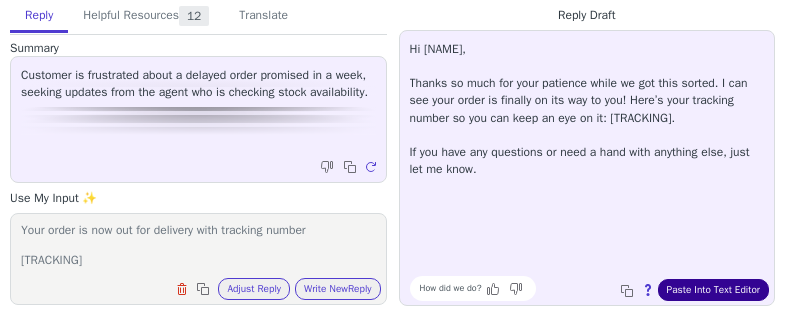 click on "Paste Into Text Editor" at bounding box center [713, 290] 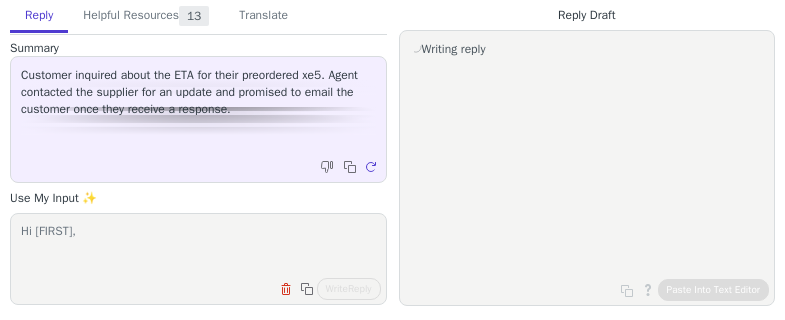 scroll, scrollTop: 0, scrollLeft: 0, axis: both 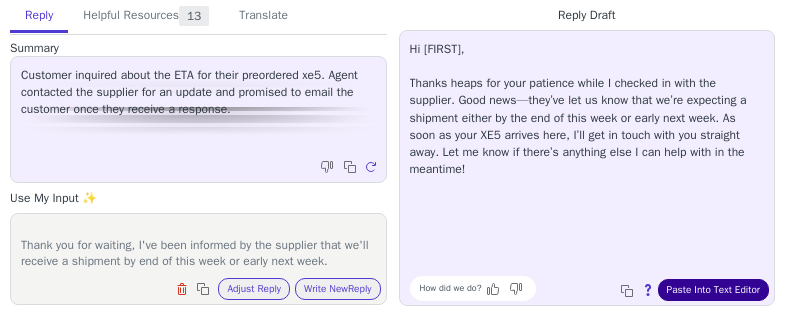 click on "Paste Into Text Editor" at bounding box center [713, 290] 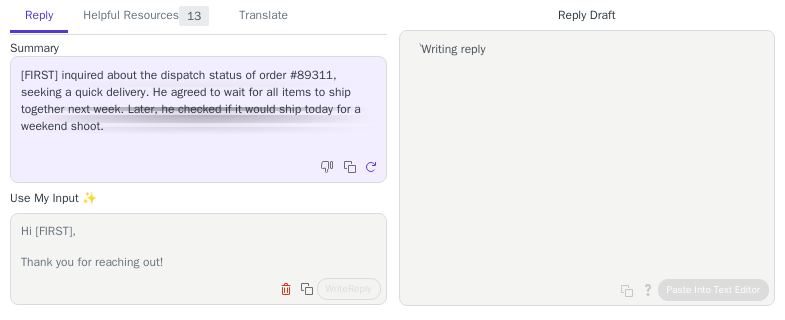 scroll, scrollTop: 0, scrollLeft: 0, axis: both 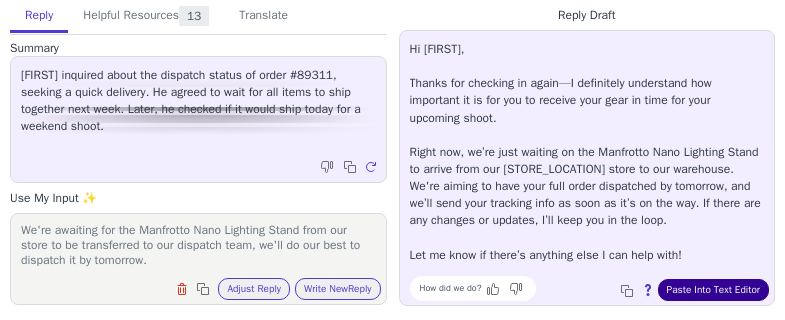 click on "Paste Into Text Editor" at bounding box center (713, 290) 